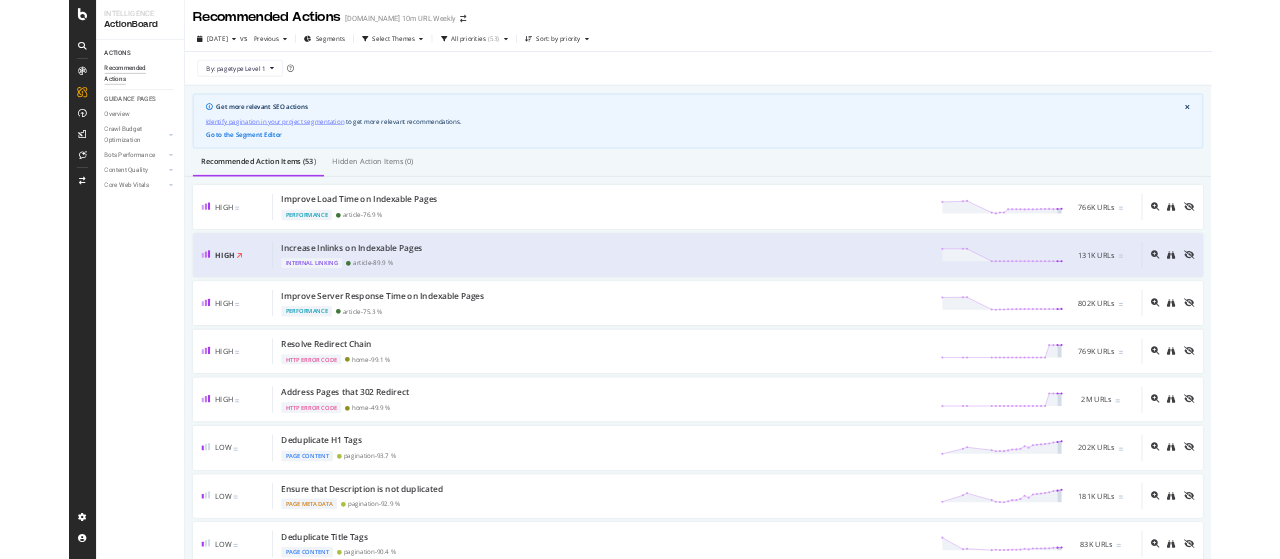 scroll, scrollTop: 0, scrollLeft: 0, axis: both 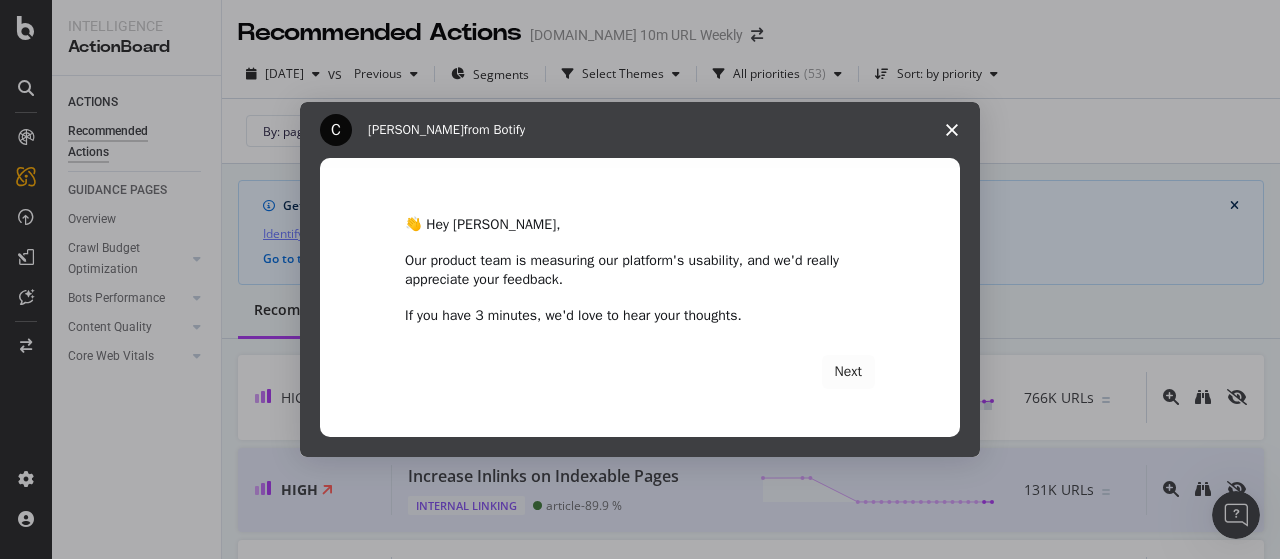 click at bounding box center [952, 130] 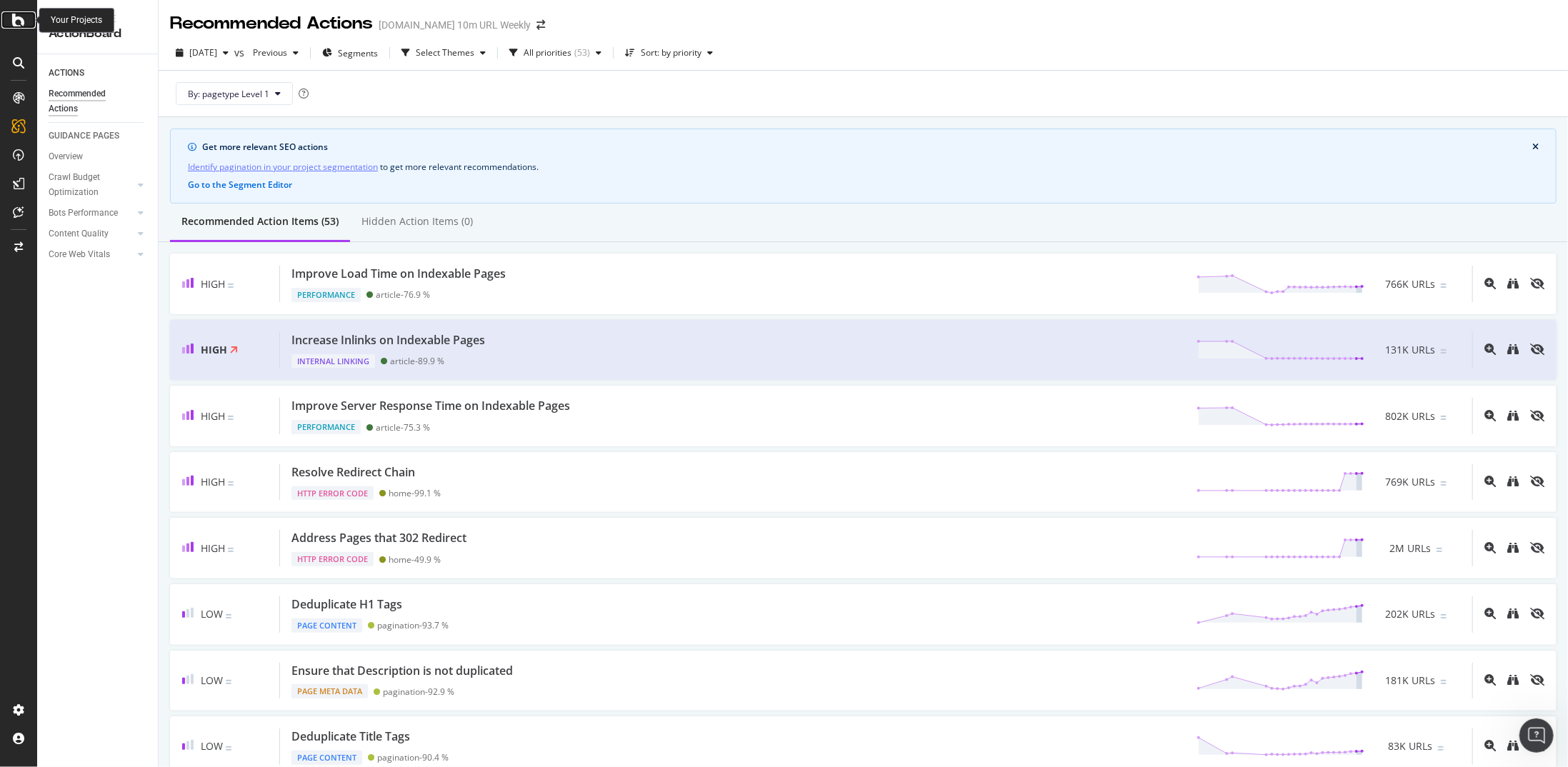 click at bounding box center (19, 20) 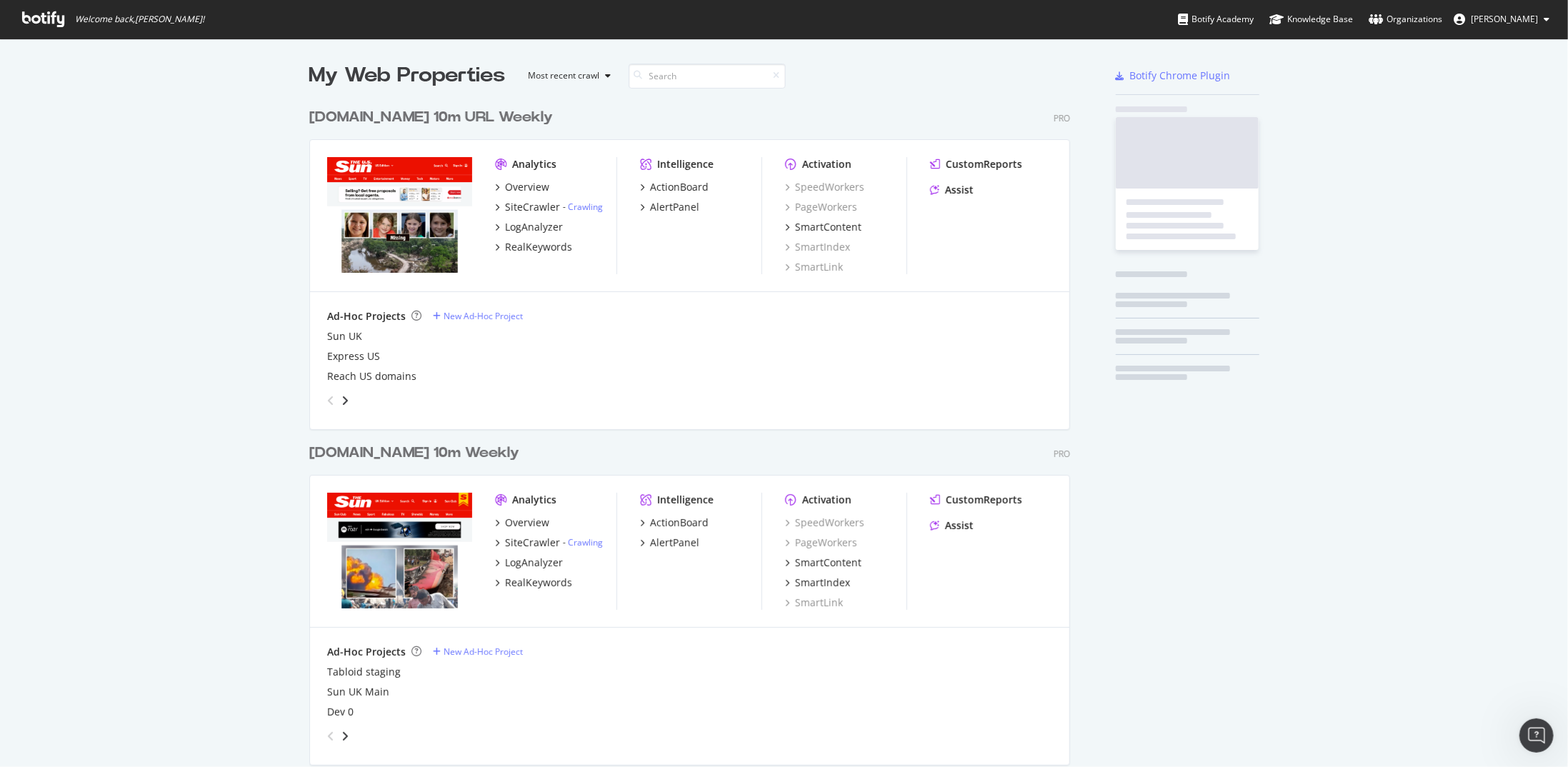 scroll, scrollTop: 11, scrollLeft: 11, axis: both 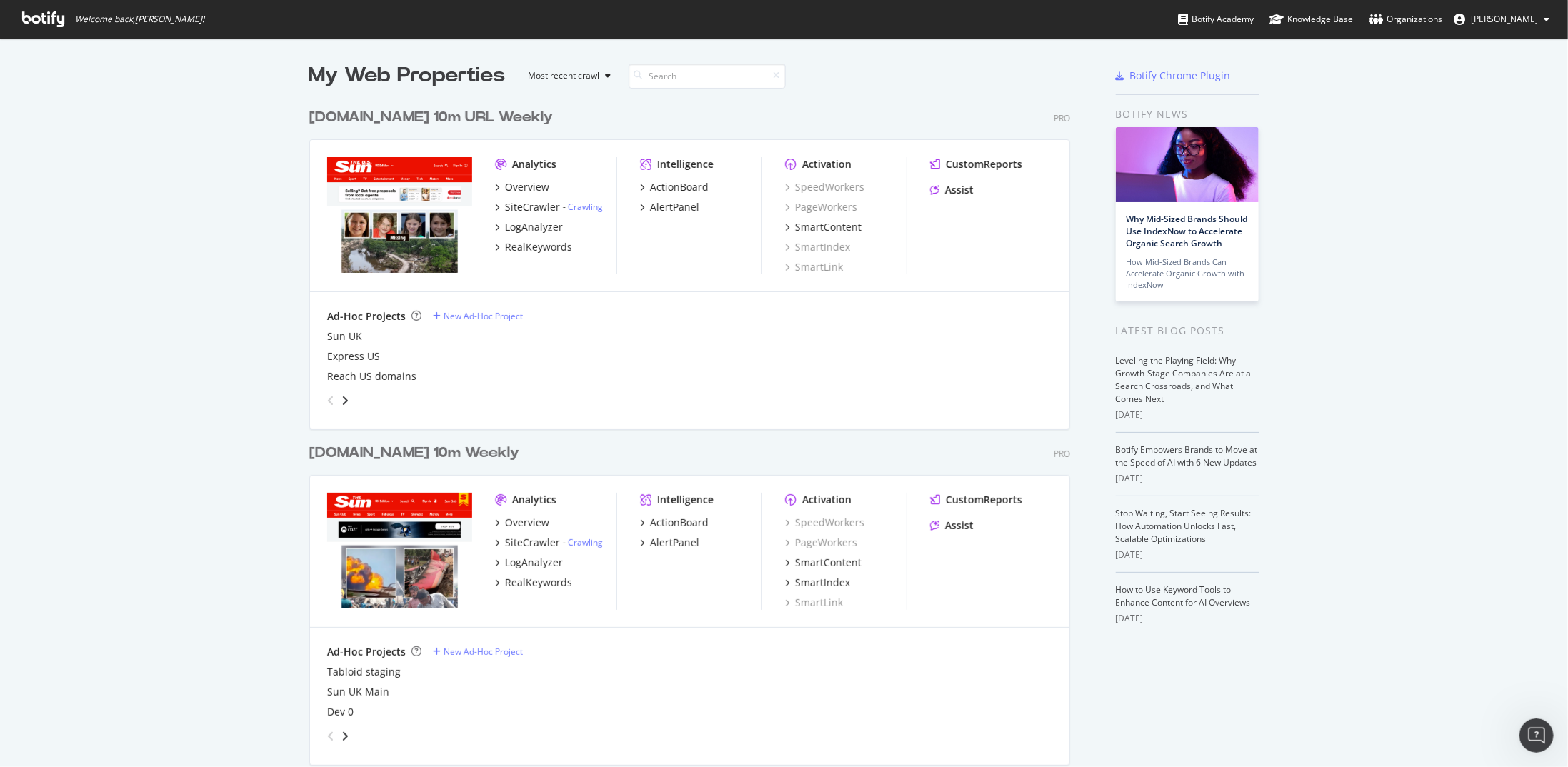 click on "[DOMAIN_NAME] 10m Weekly" at bounding box center [414, 453] 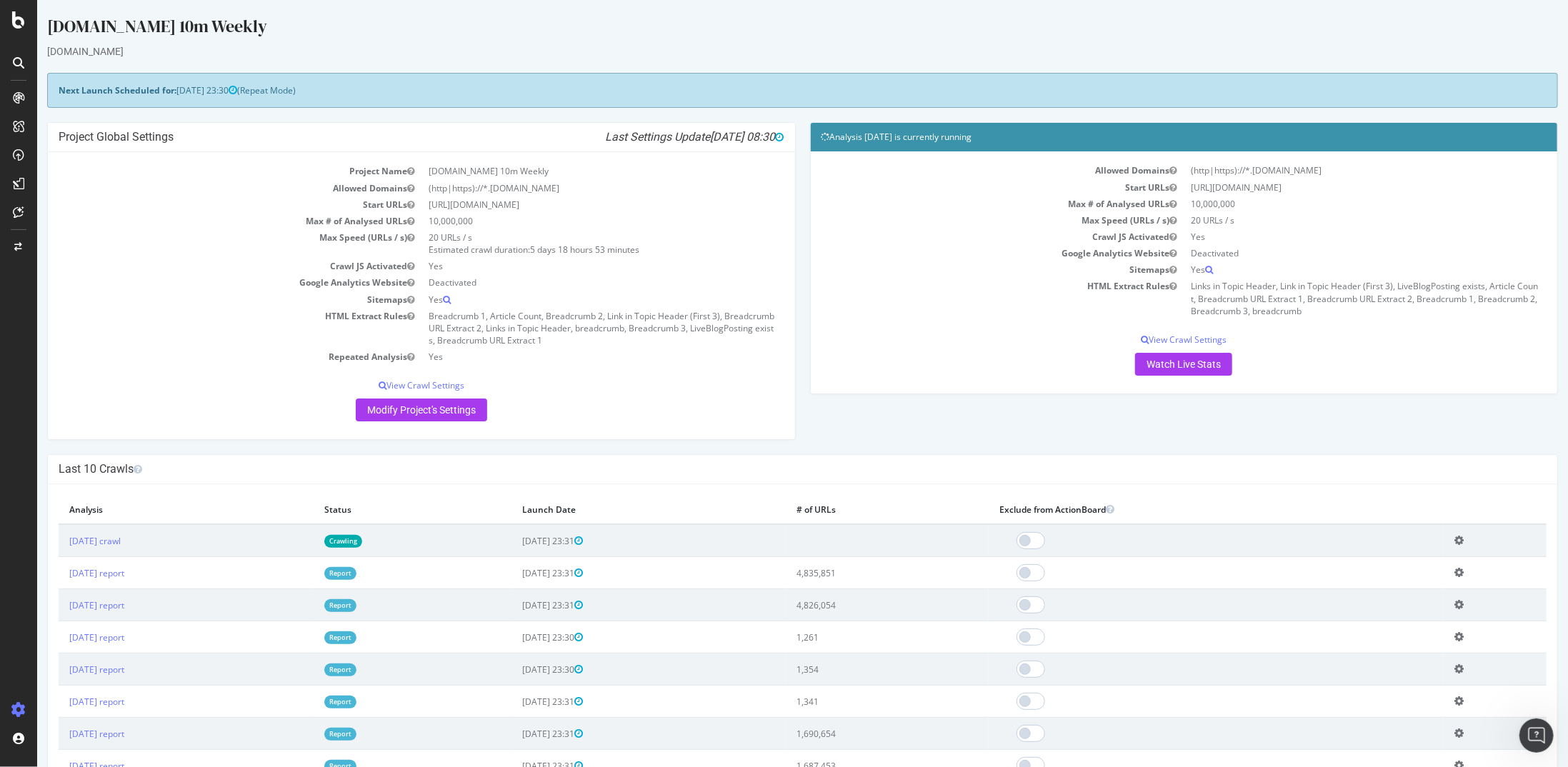 scroll, scrollTop: 0, scrollLeft: 0, axis: both 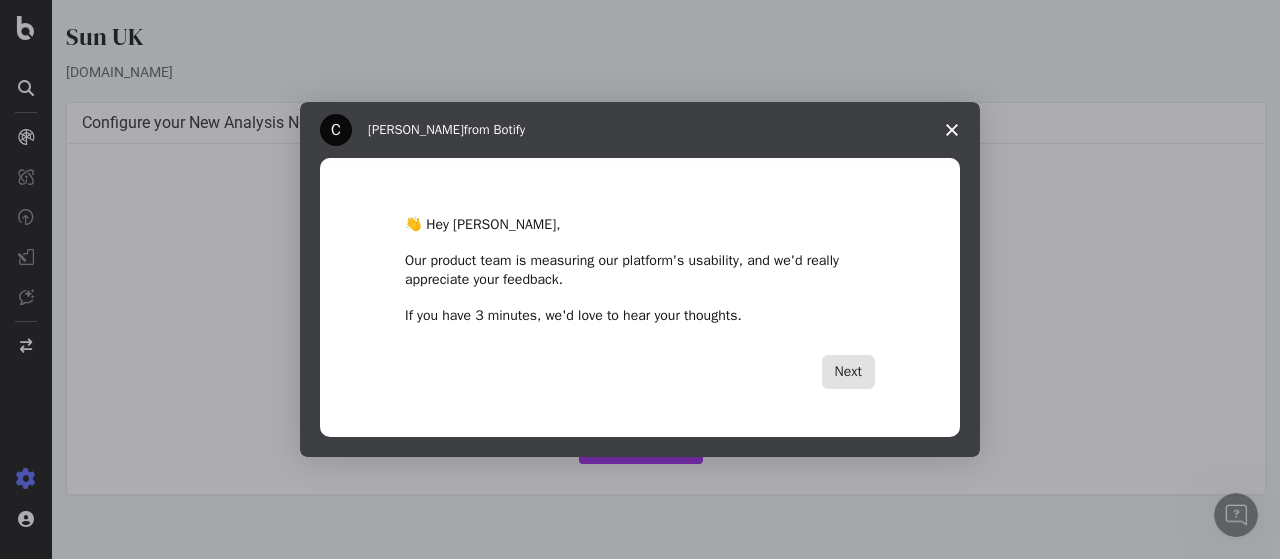 click on "Next" at bounding box center (848, 372) 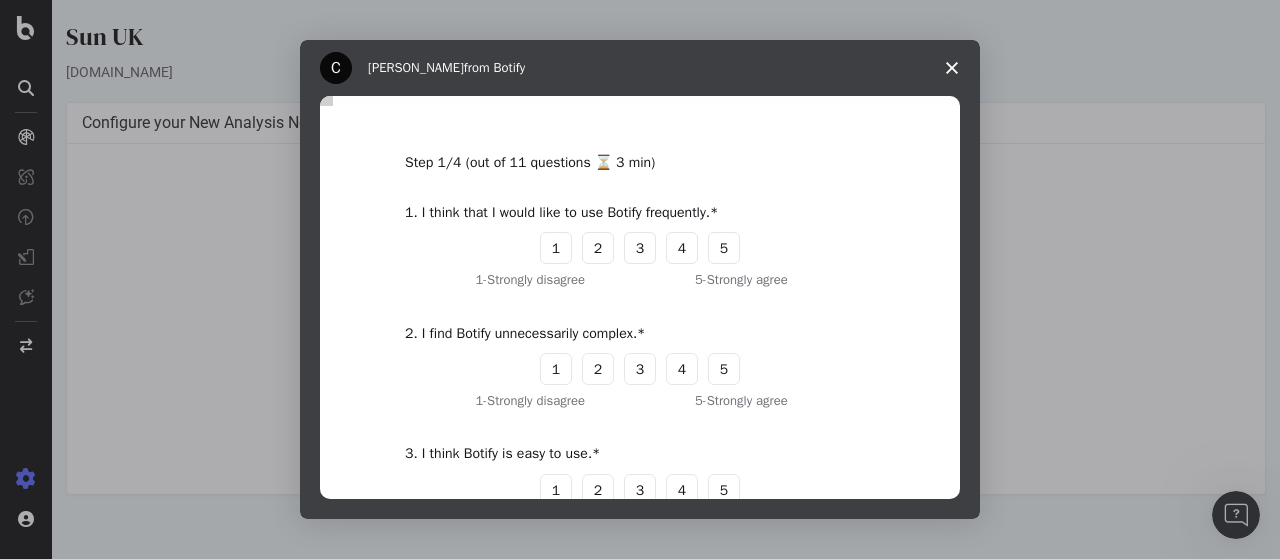 click at bounding box center (952, 68) 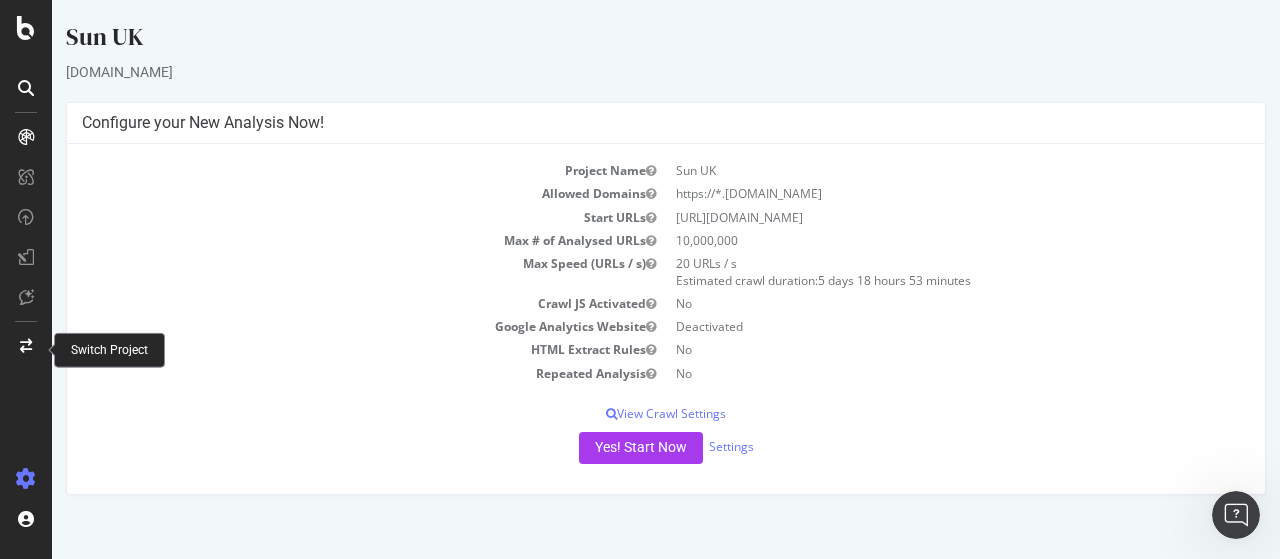 click at bounding box center [26, 346] 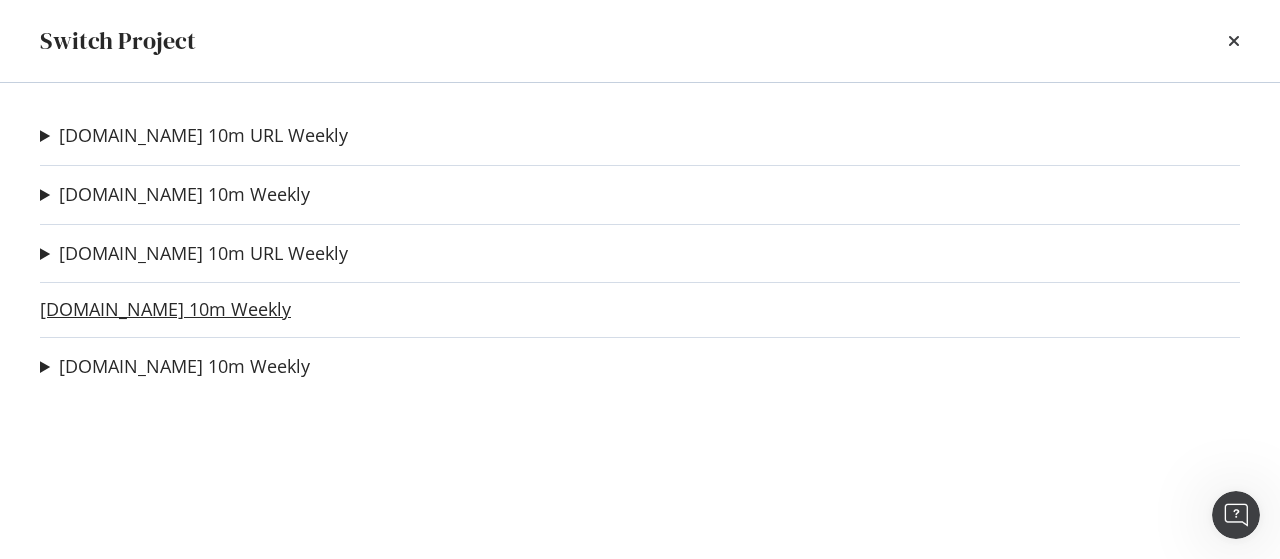 click on "[DOMAIN_NAME] 10m Weekly" at bounding box center (165, 309) 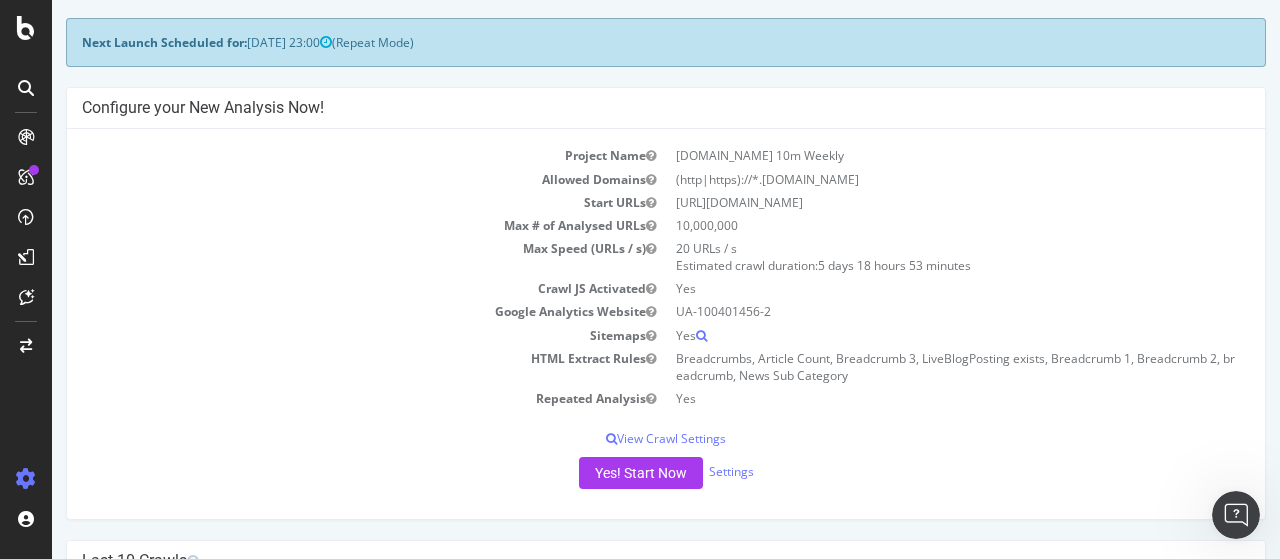 scroll, scrollTop: 0, scrollLeft: 0, axis: both 